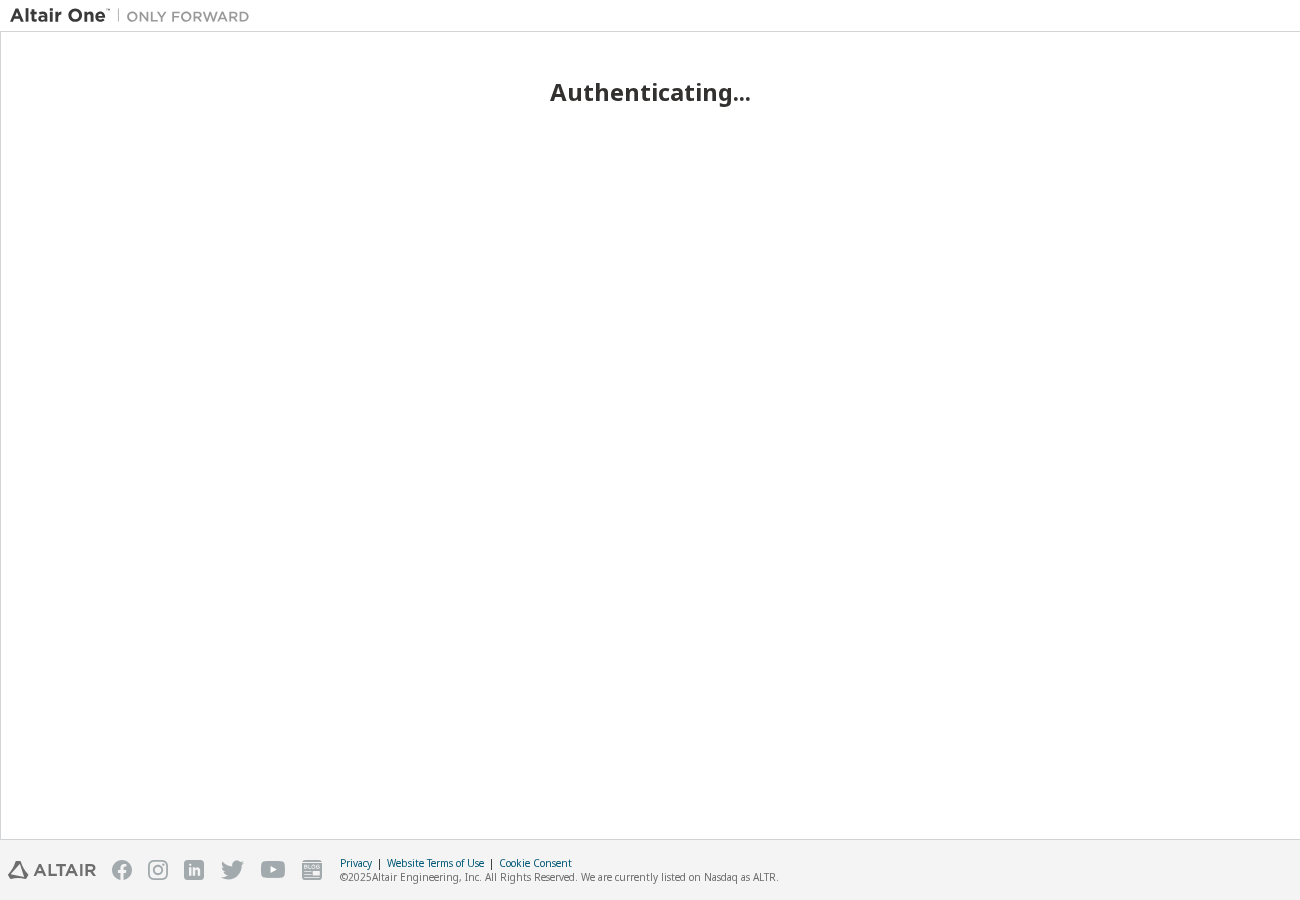 scroll, scrollTop: 0, scrollLeft: 0, axis: both 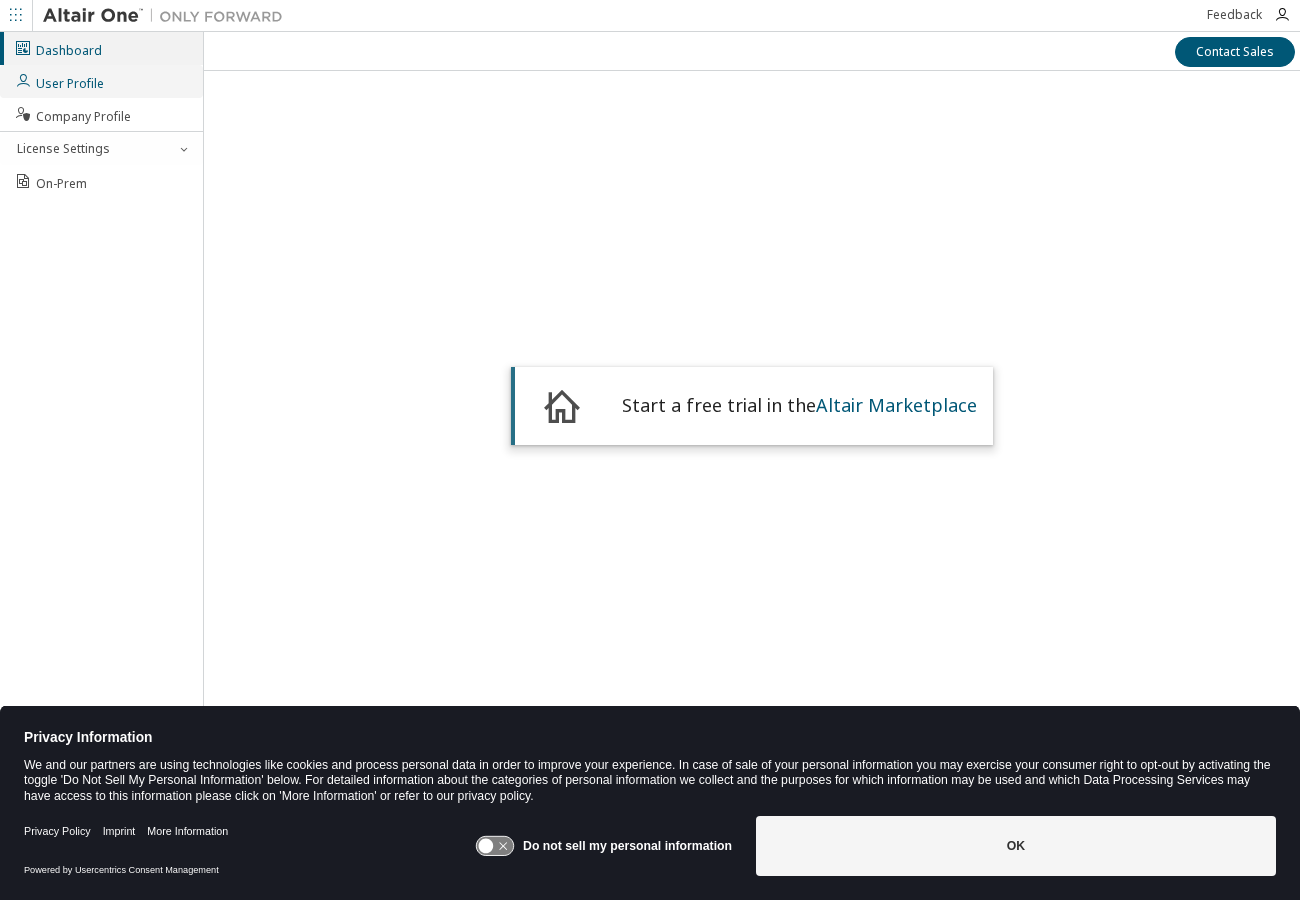 click on "User Profile" at bounding box center (59, 81) 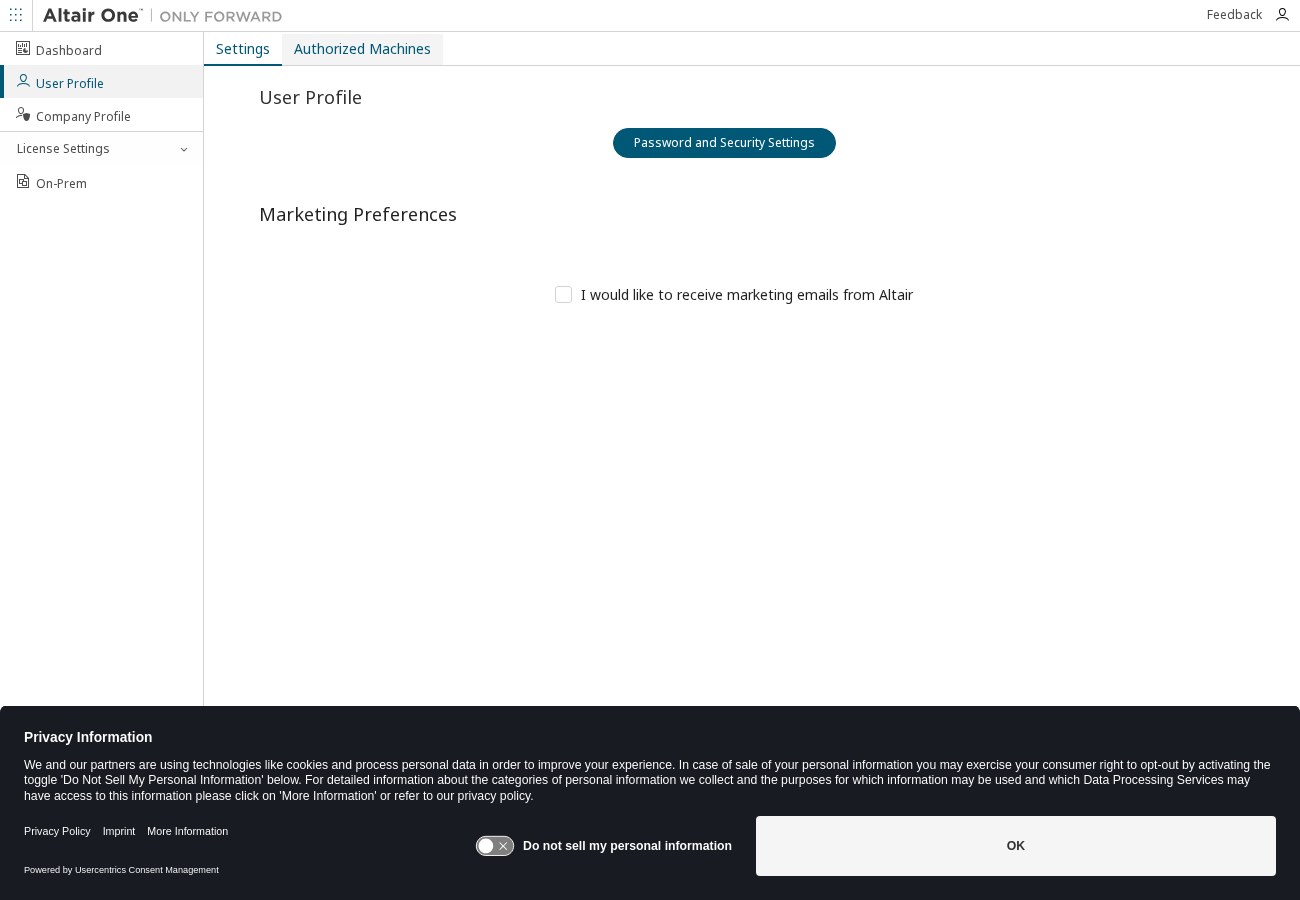 click on "Authorized Machines" at bounding box center [362, 49] 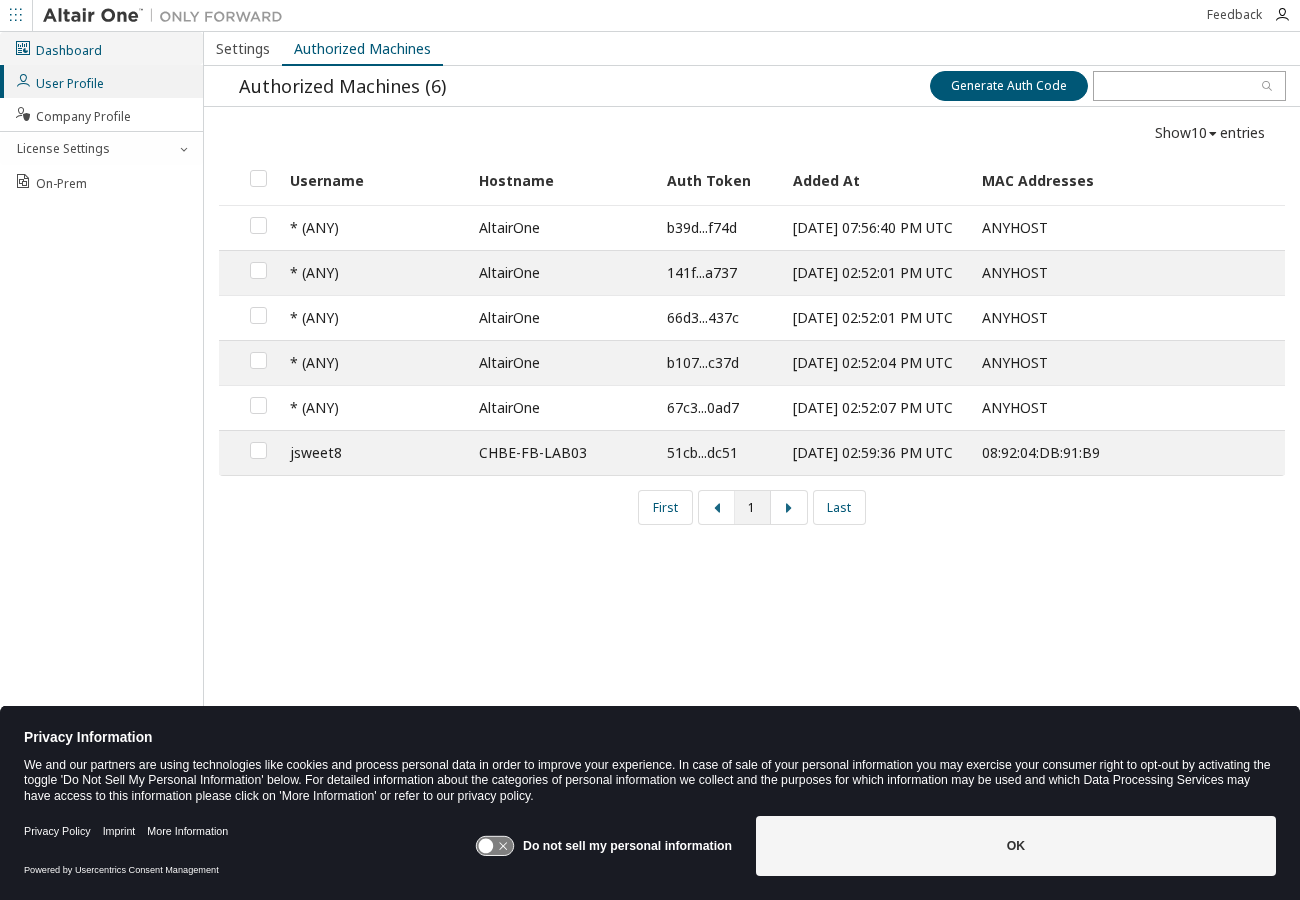 click on "Dashboard" at bounding box center (101, 48) 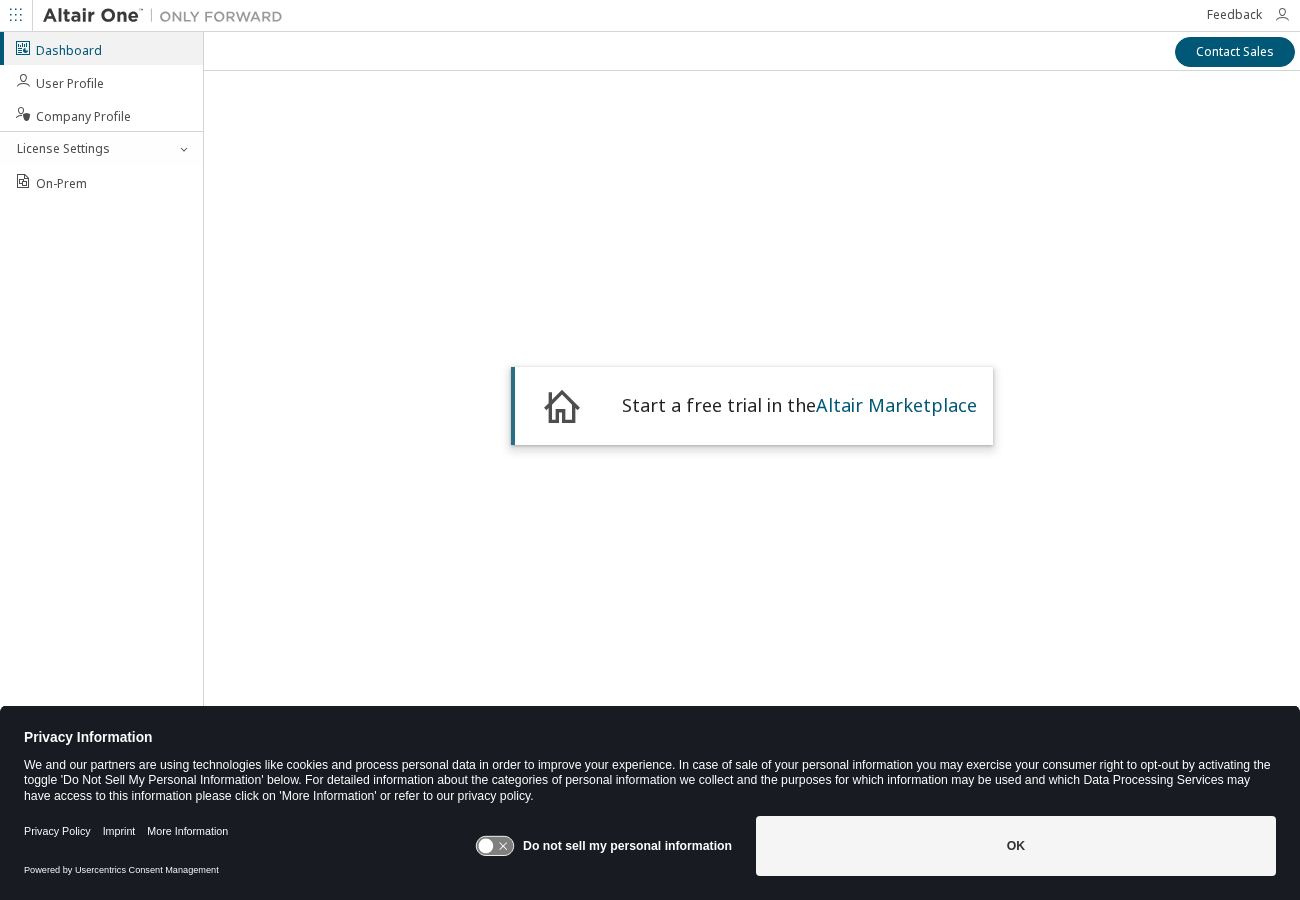 click at bounding box center (1282, 15) 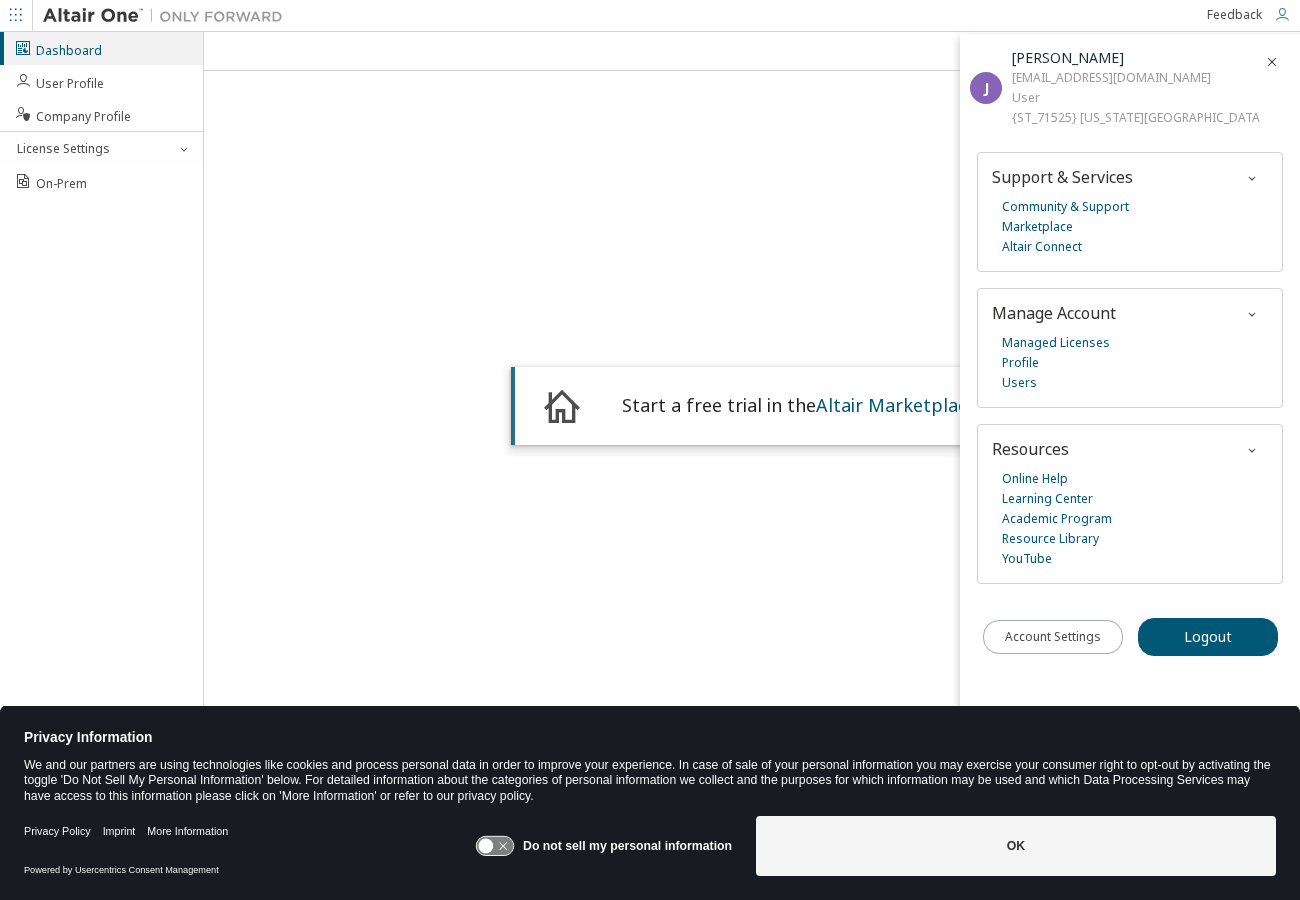 click at bounding box center [1282, 15] 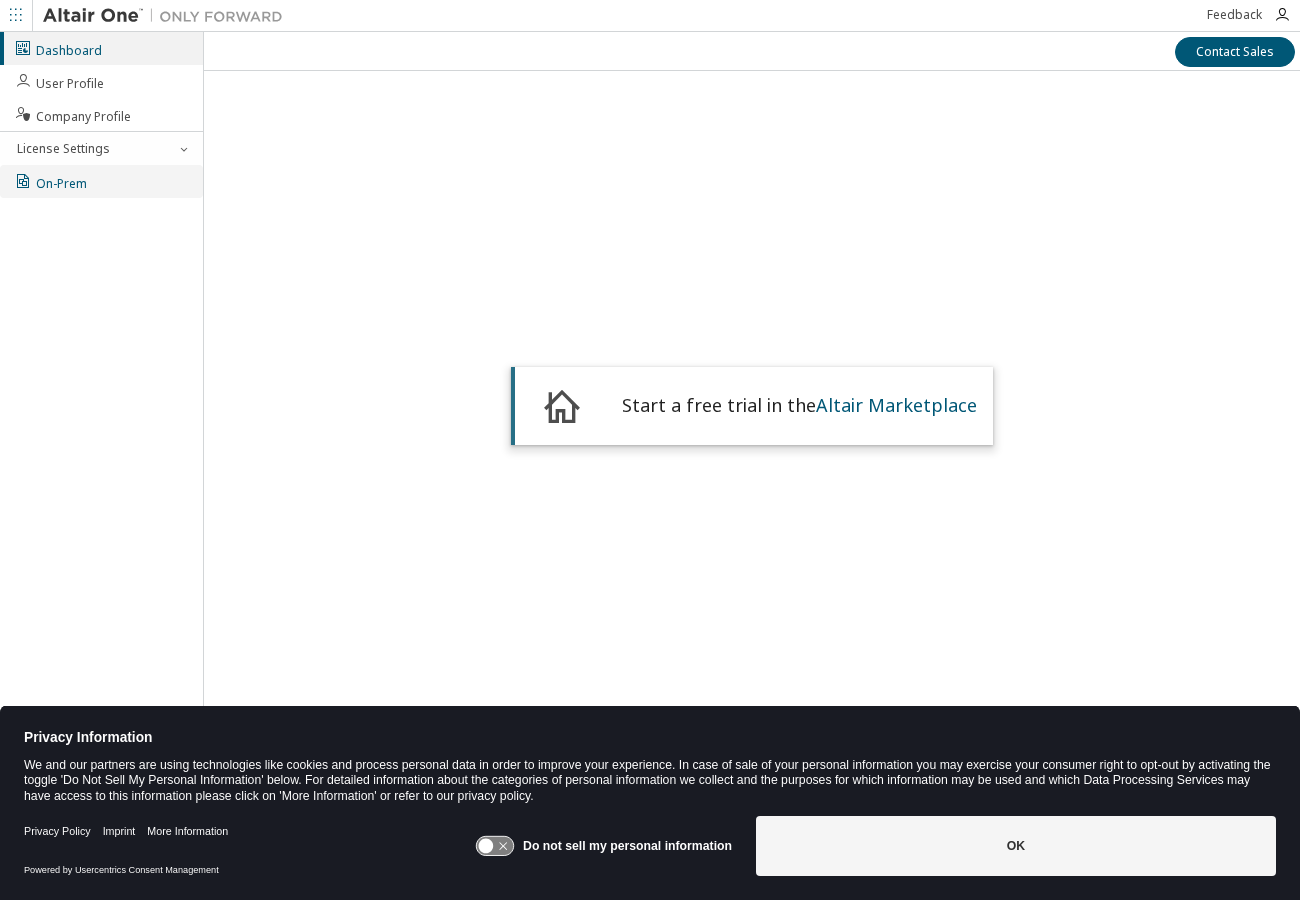 click on "On-Prem" at bounding box center [101, 181] 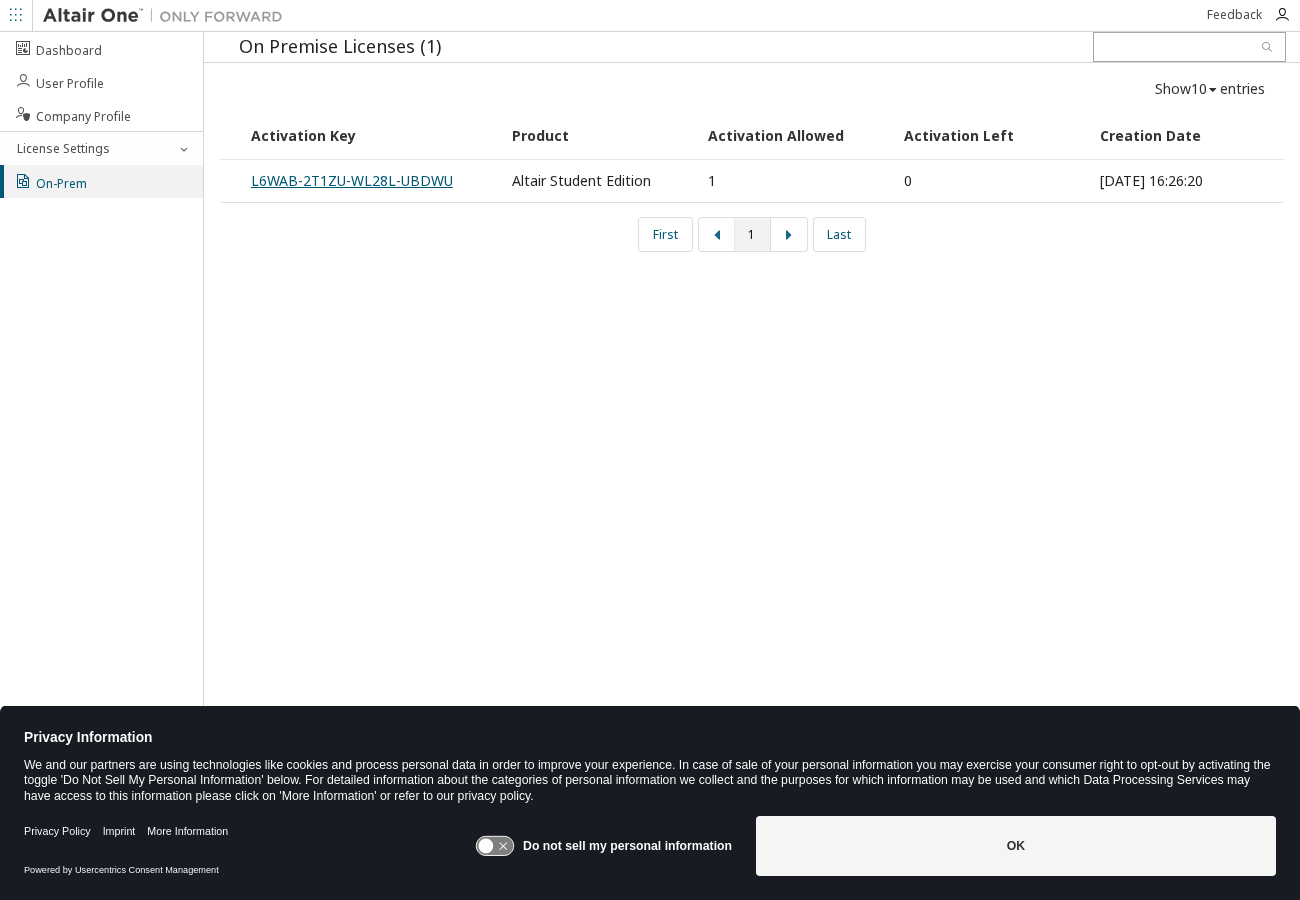 click on "L6WAB-2T1ZU-WL28L-UBDWU" at bounding box center [352, 180] 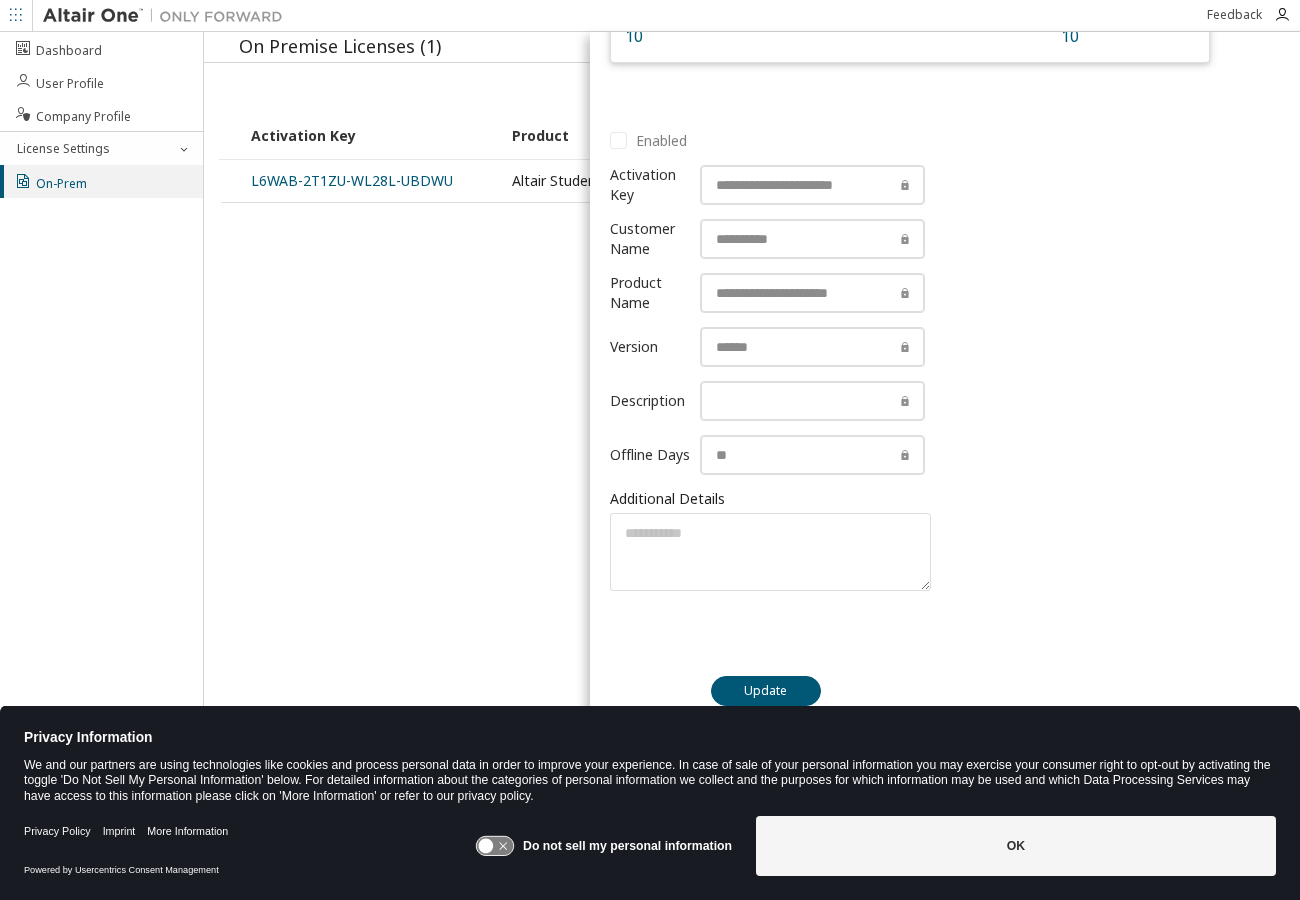 scroll, scrollTop: 136, scrollLeft: 0, axis: vertical 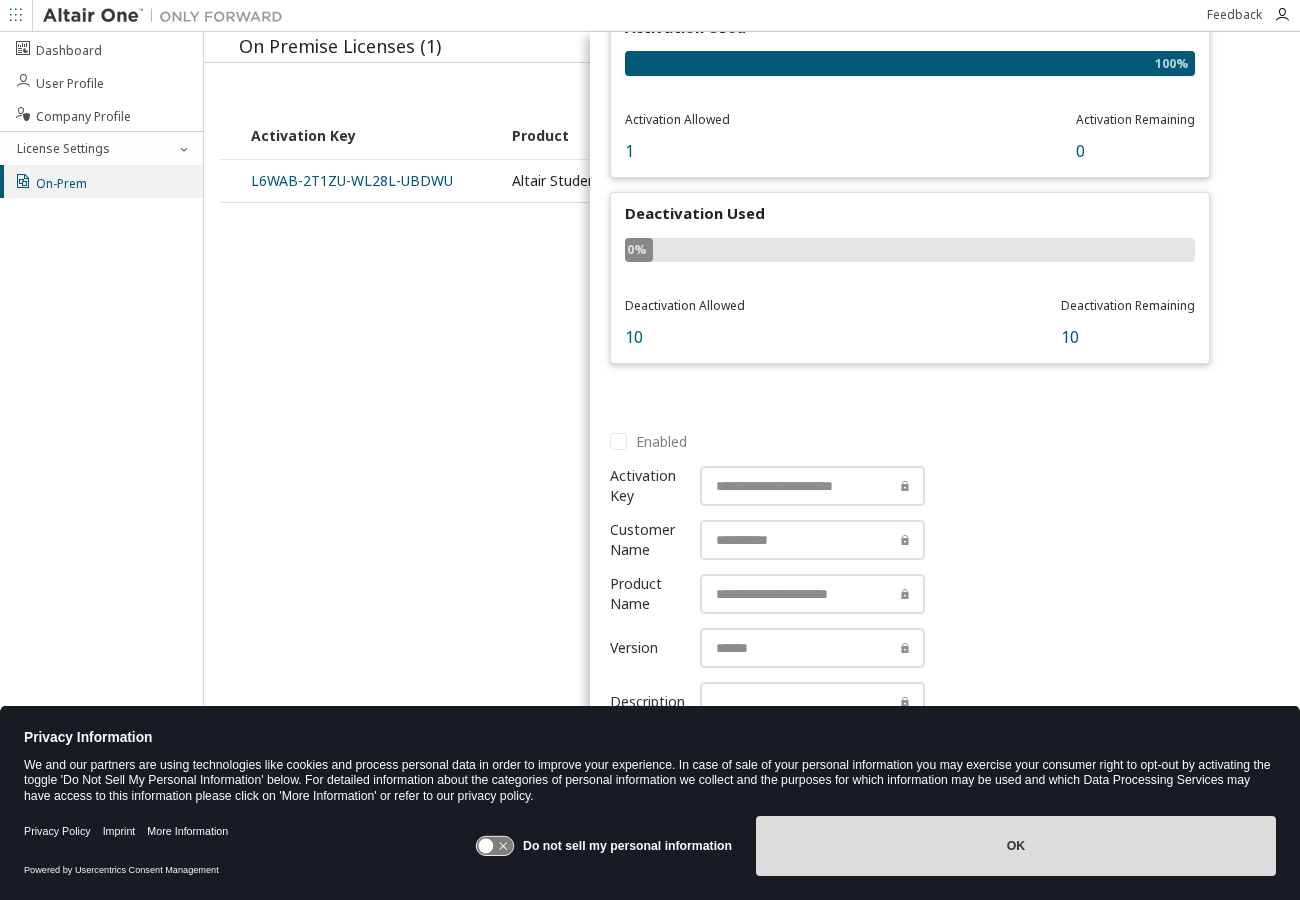 click on "OK" at bounding box center [1016, 846] 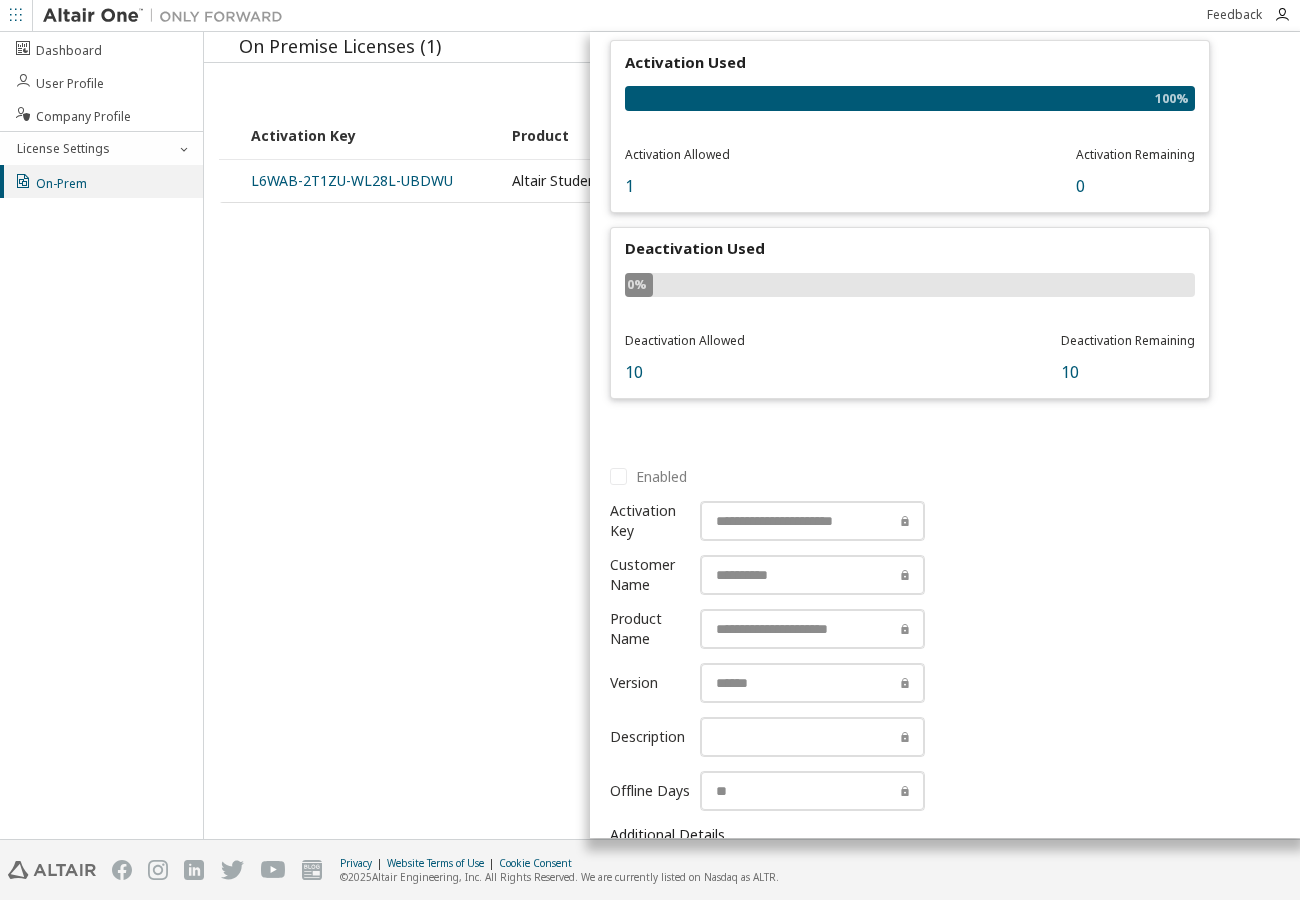 scroll, scrollTop: 0, scrollLeft: 0, axis: both 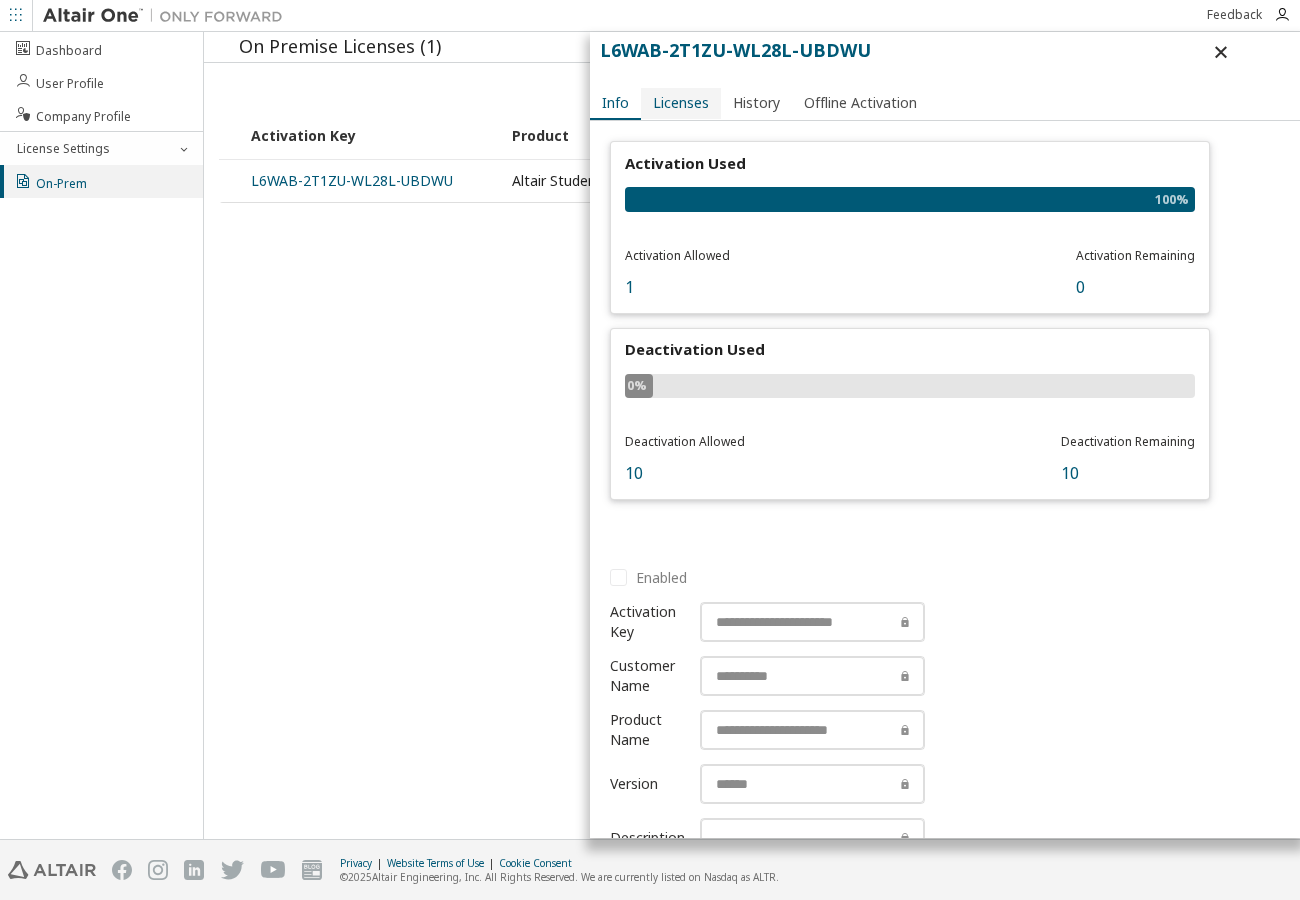 click on "Licenses" at bounding box center [681, 103] 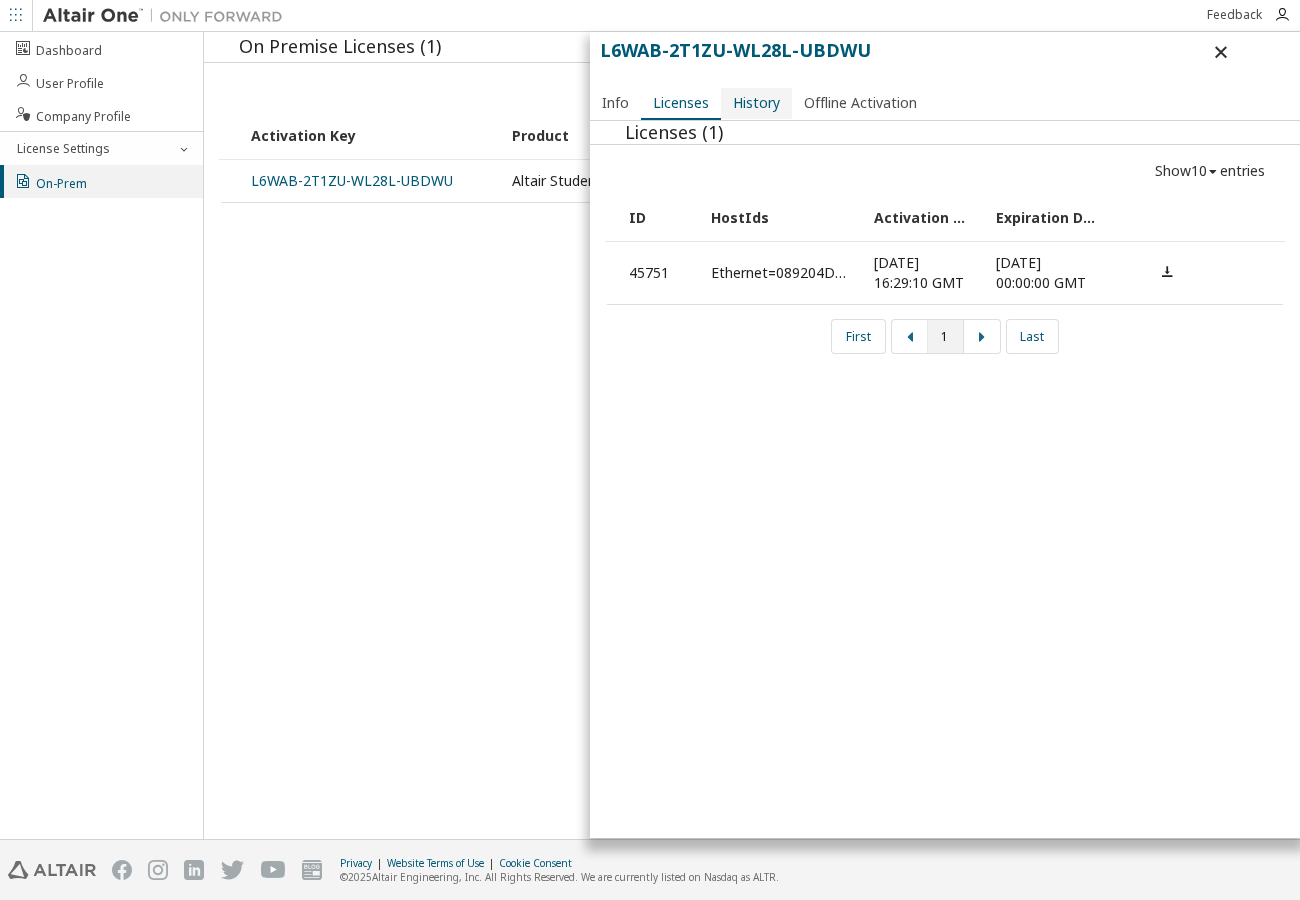 click on "History" at bounding box center [756, 103] 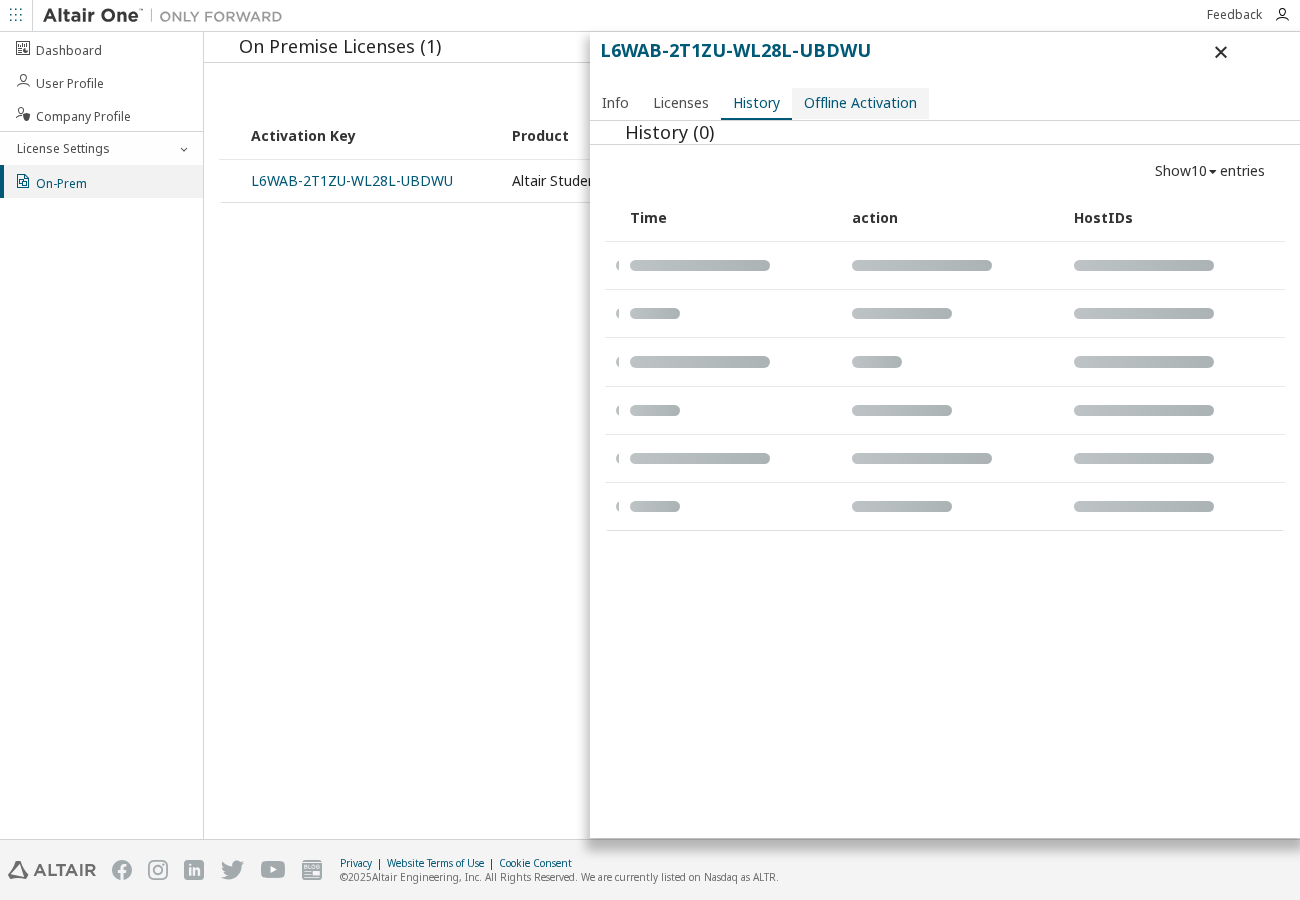 click on "Offline Activation" at bounding box center (860, 103) 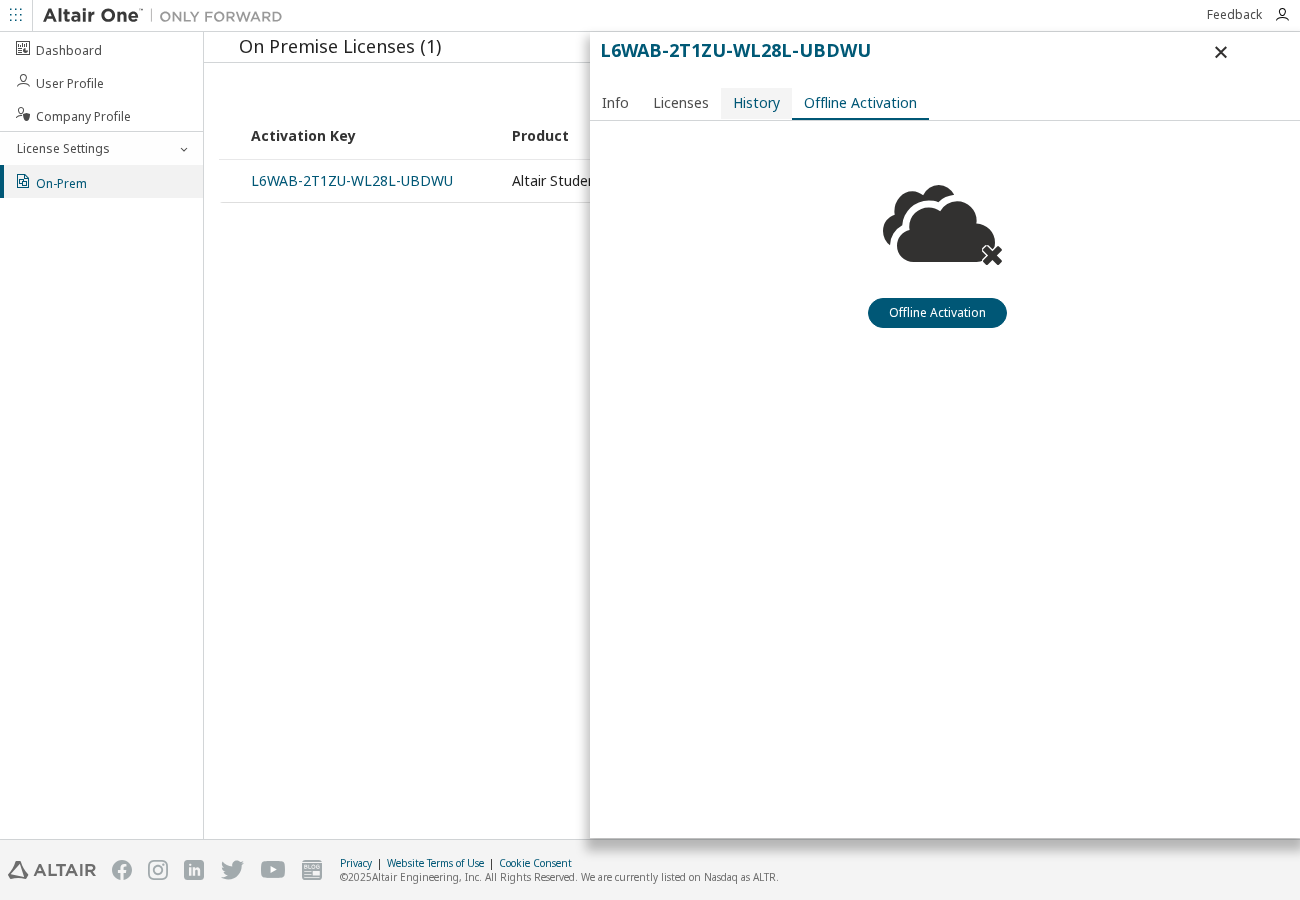click on "History" at bounding box center (756, 103) 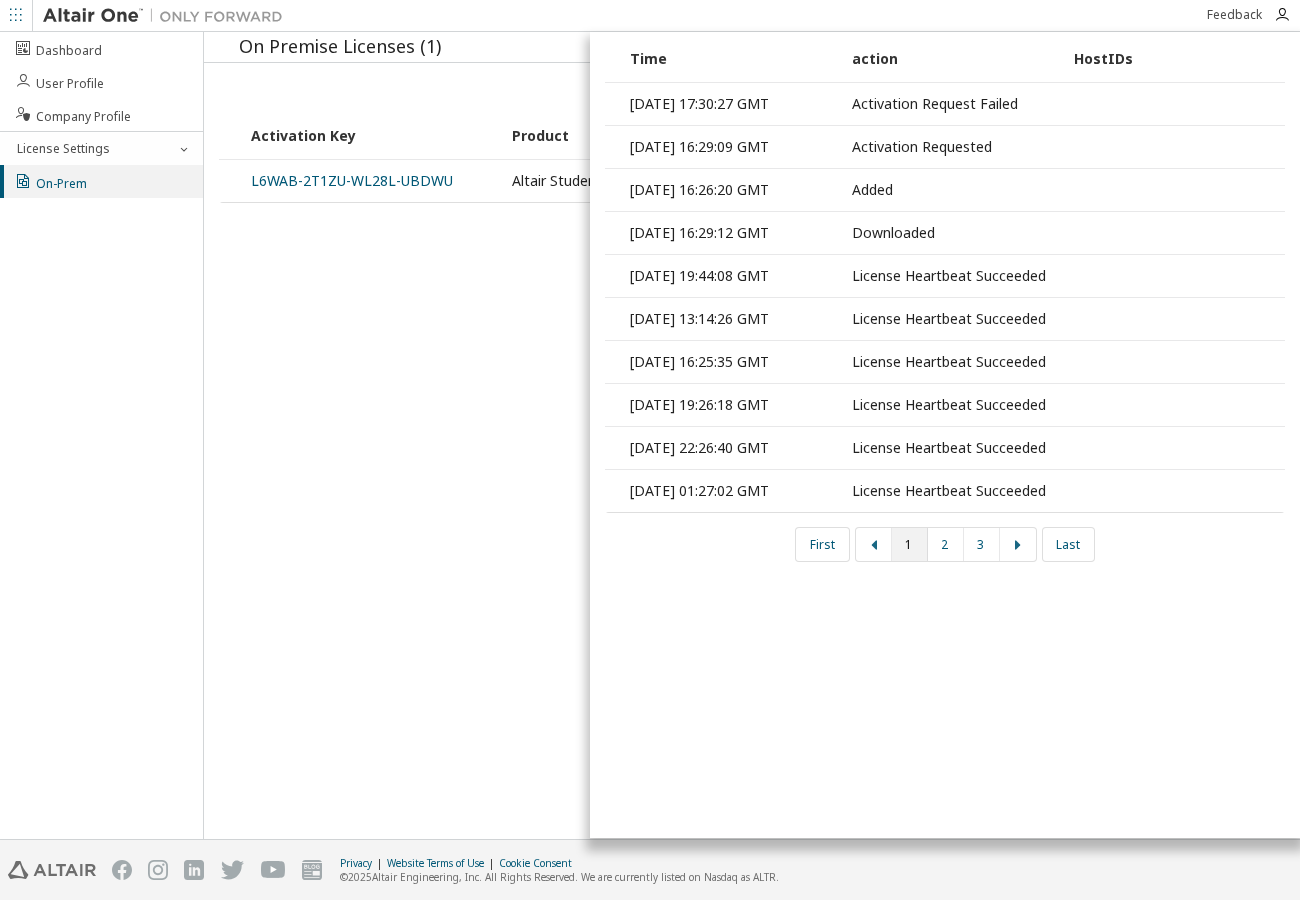 scroll, scrollTop: 0, scrollLeft: 0, axis: both 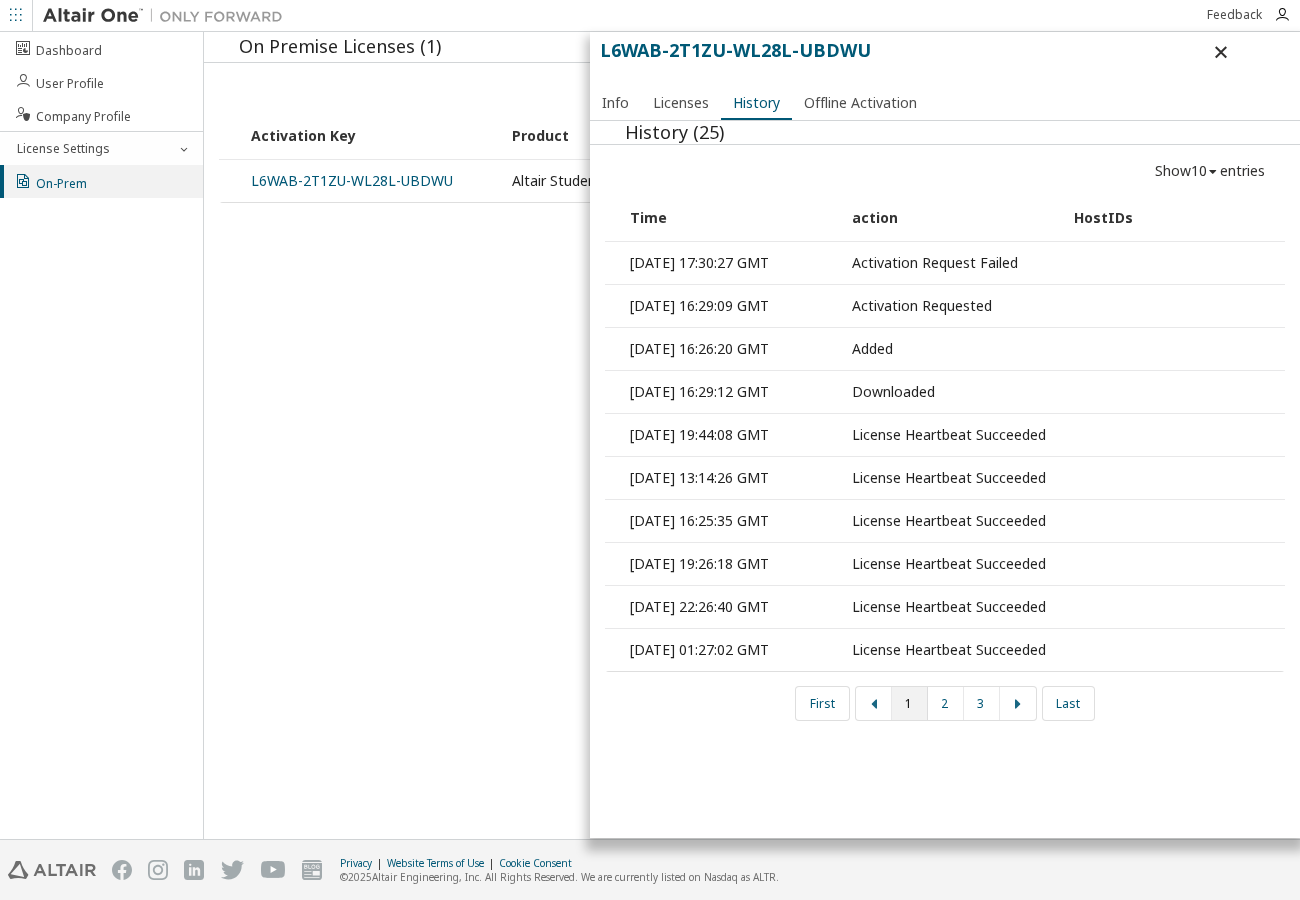 click on "Info Licenses History Offline Activation" at bounding box center (759, 103) 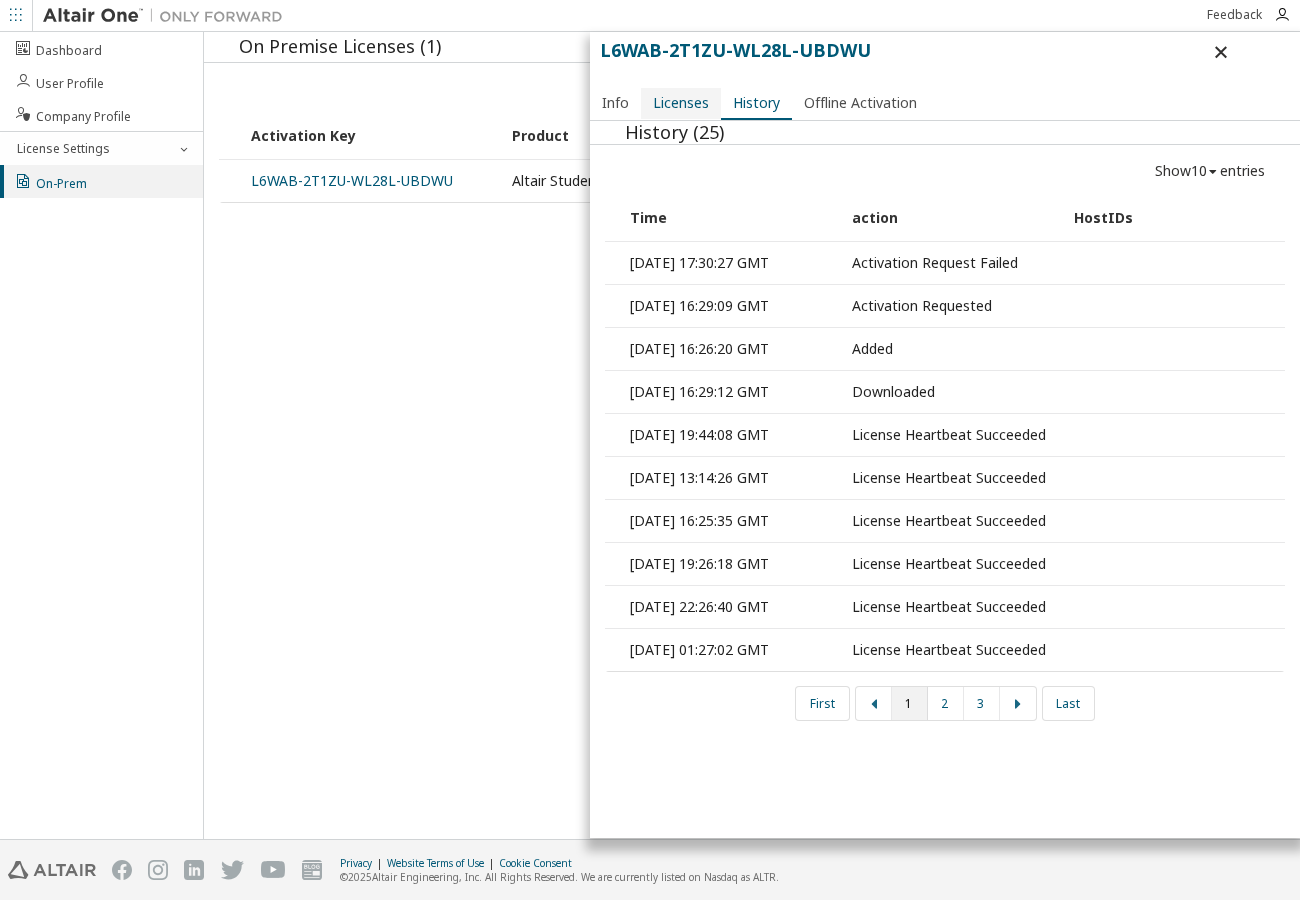 click on "Licenses" at bounding box center (681, 103) 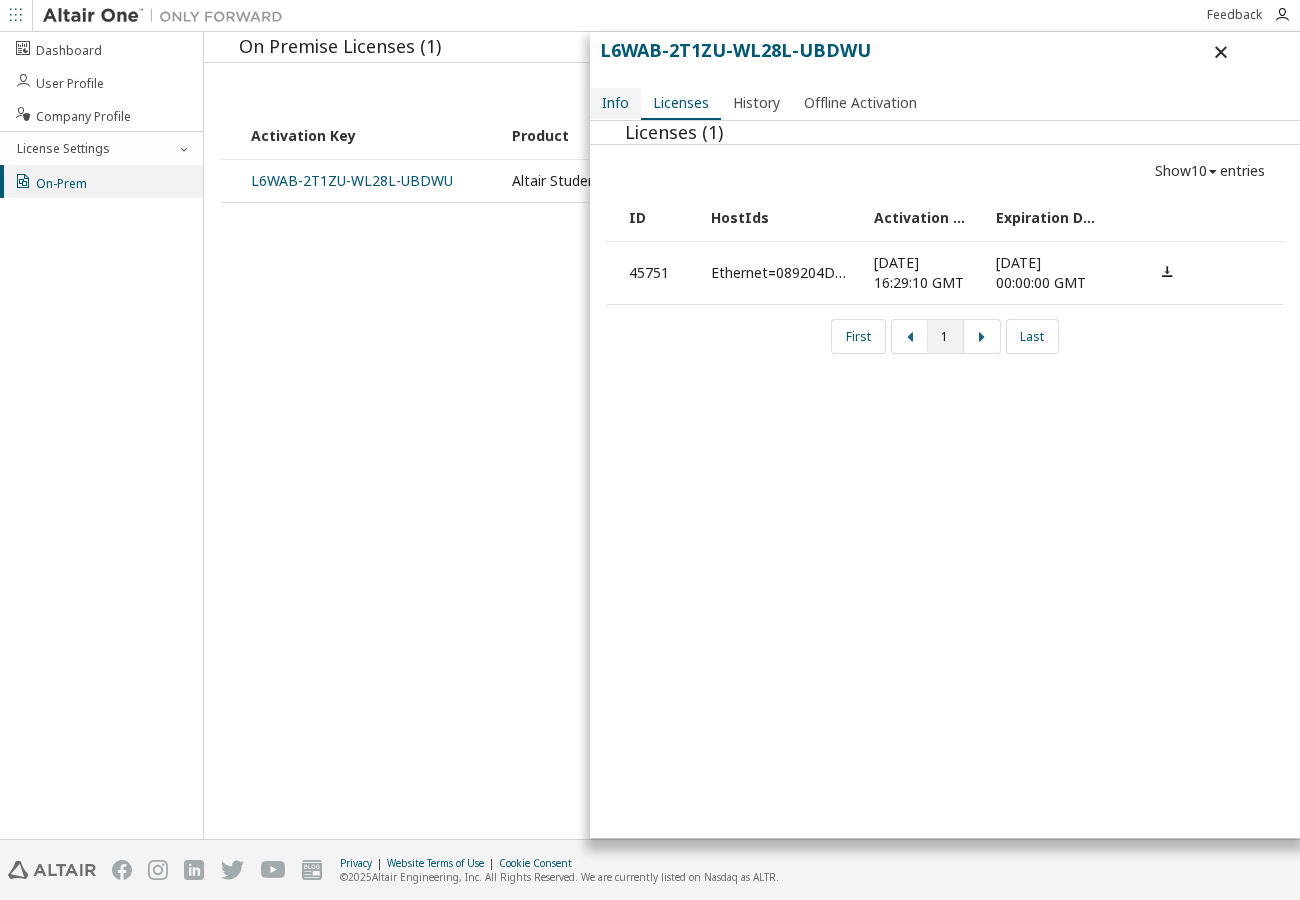 click on "Info" at bounding box center [615, 103] 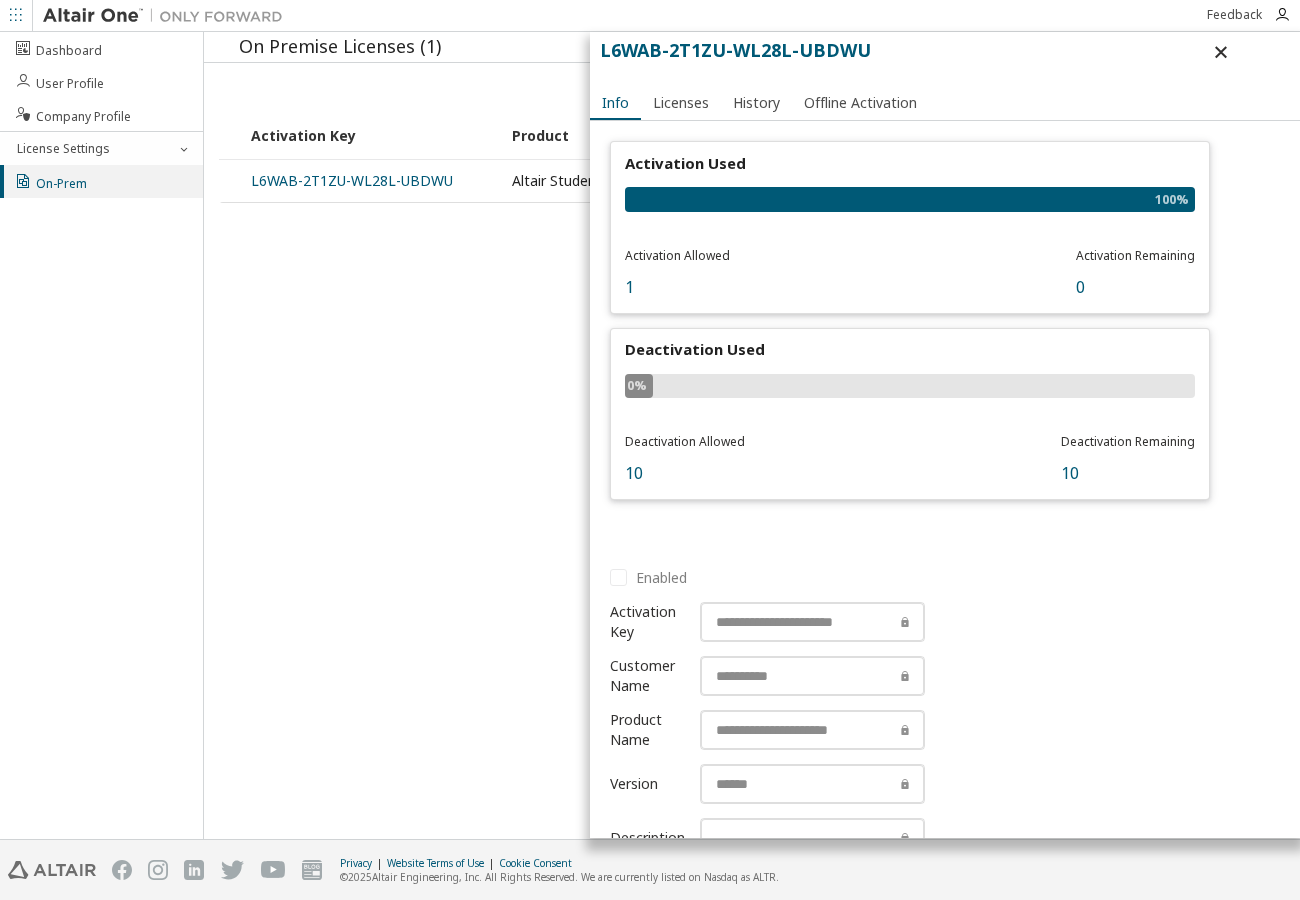drag, startPoint x: 370, startPoint y: 318, endPoint x: 368, endPoint y: 291, distance: 27.073973 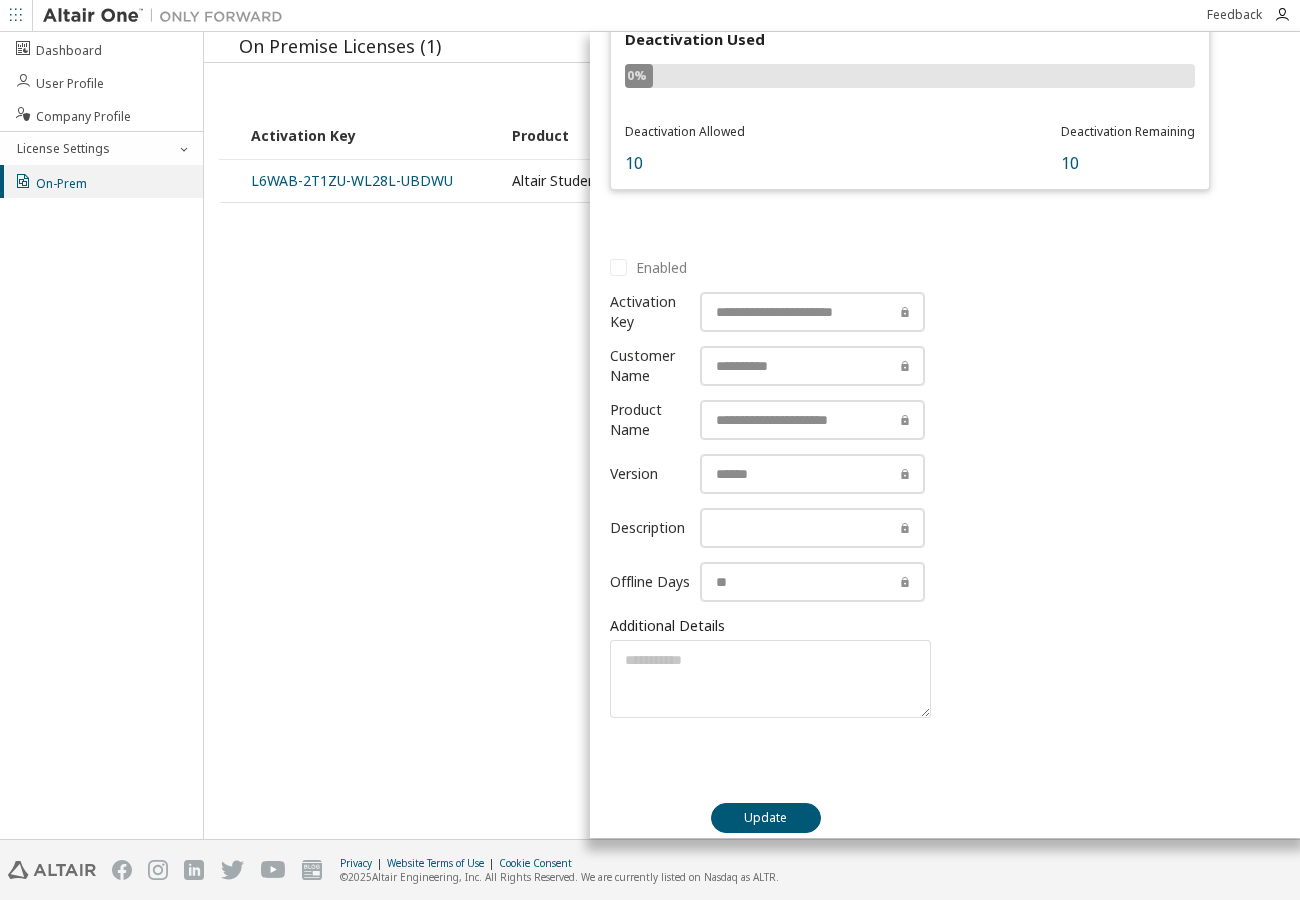 scroll, scrollTop: 0, scrollLeft: 0, axis: both 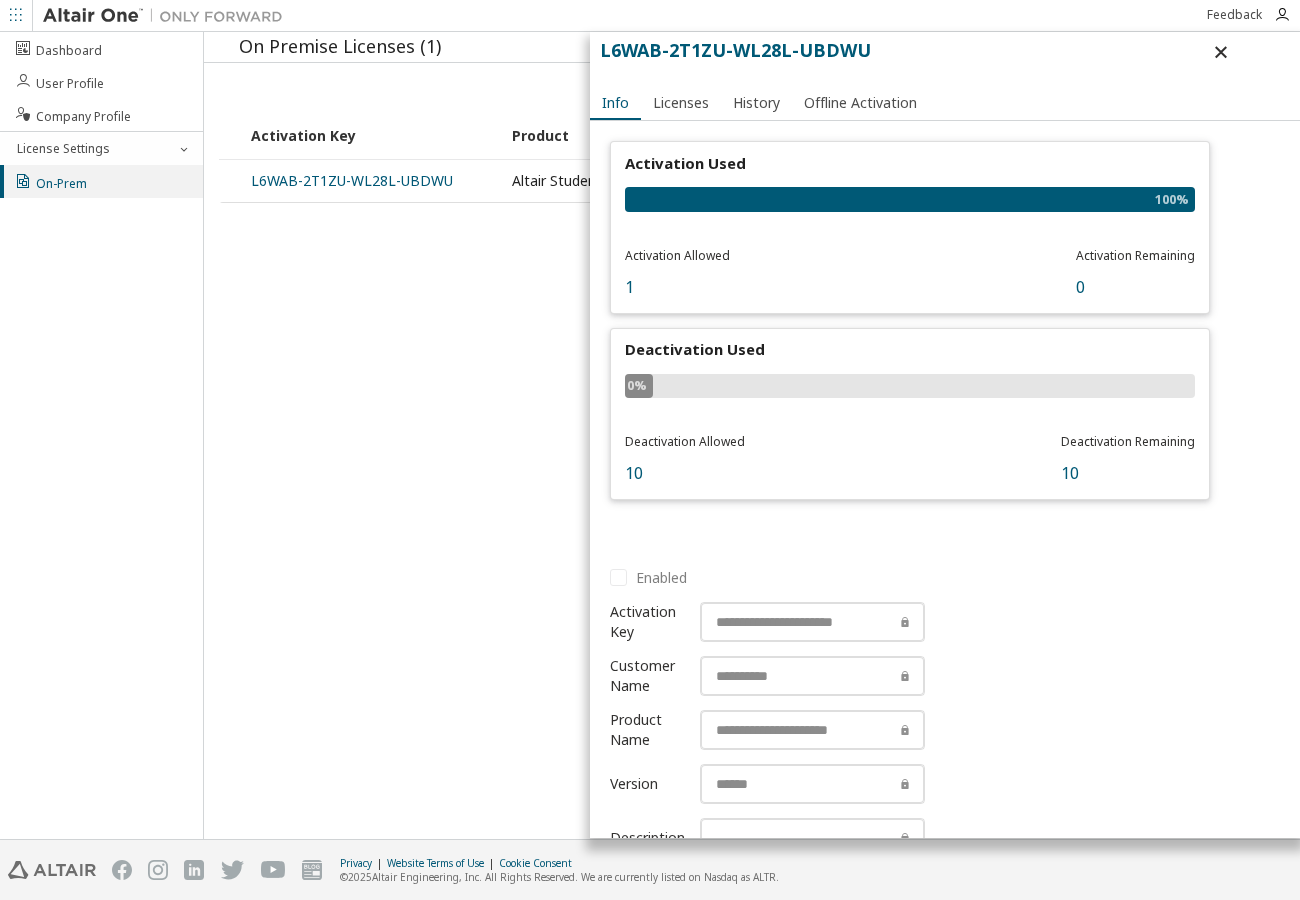 click on "On Premise Licenses (1) Show  10 10 30 50 100 entries Activation Key Product Activation Allowed Activation Left Creation Date L6WAB-2T1ZU-WL28L-UBDWU Altair Student Edition 1 0 [DATE] 16:26:20 First 1 Last L6WAB-2T1ZU-WL28L-UBDWU Info Licenses History Offline Activation Activation Used 100% Activation Allowed 1 Activation Remaining 0 Deactivation Used 0% Deactivation Allowed 10 Deactivation Remaining 10 Enabled Activation Key Customer Name Product Name Version Description Offline Days Additional Details Max Units:  Max Units:  Max Units:  Max Units:  Update" at bounding box center [752, 435] 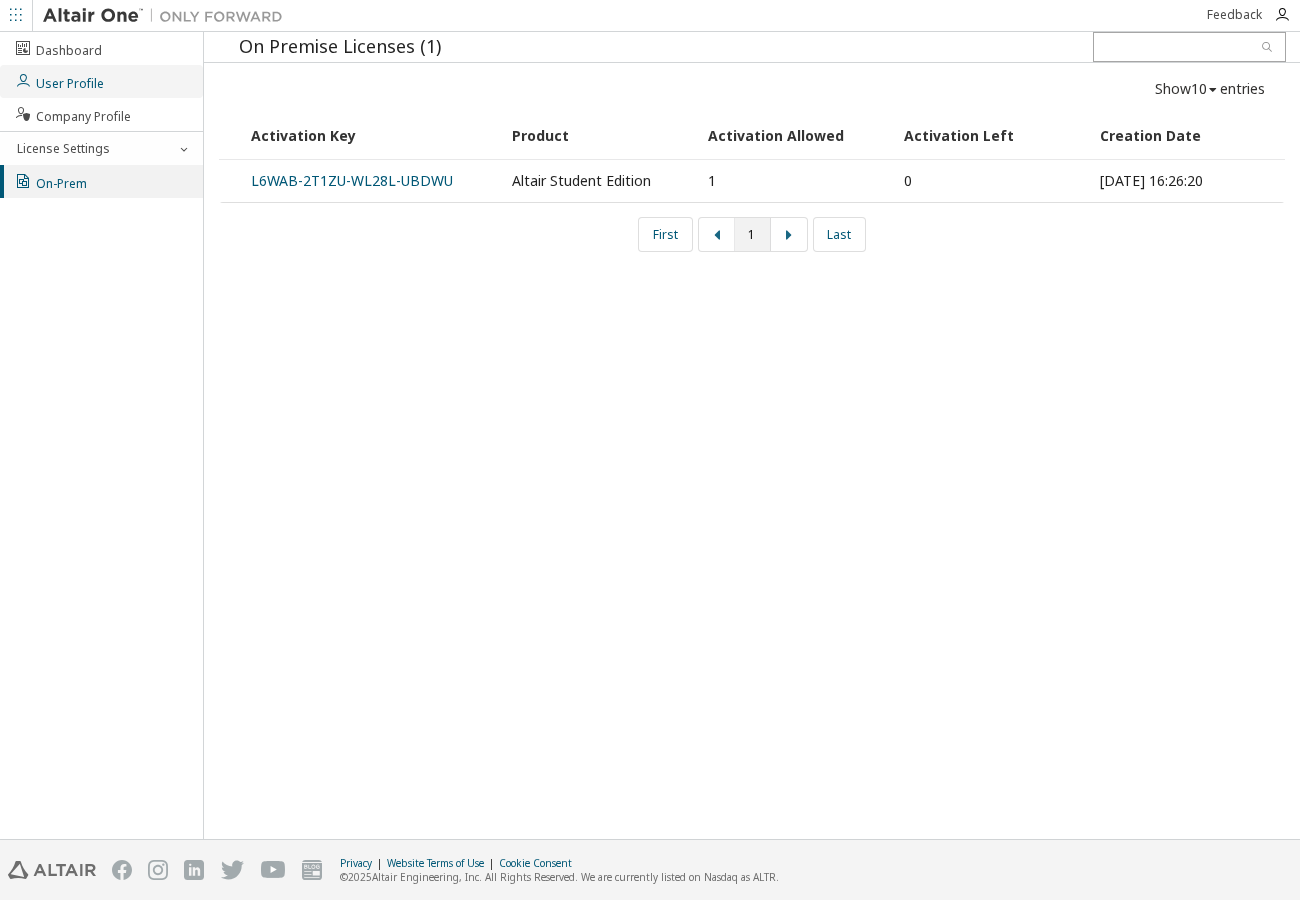 click on "User Profile" at bounding box center [101, 81] 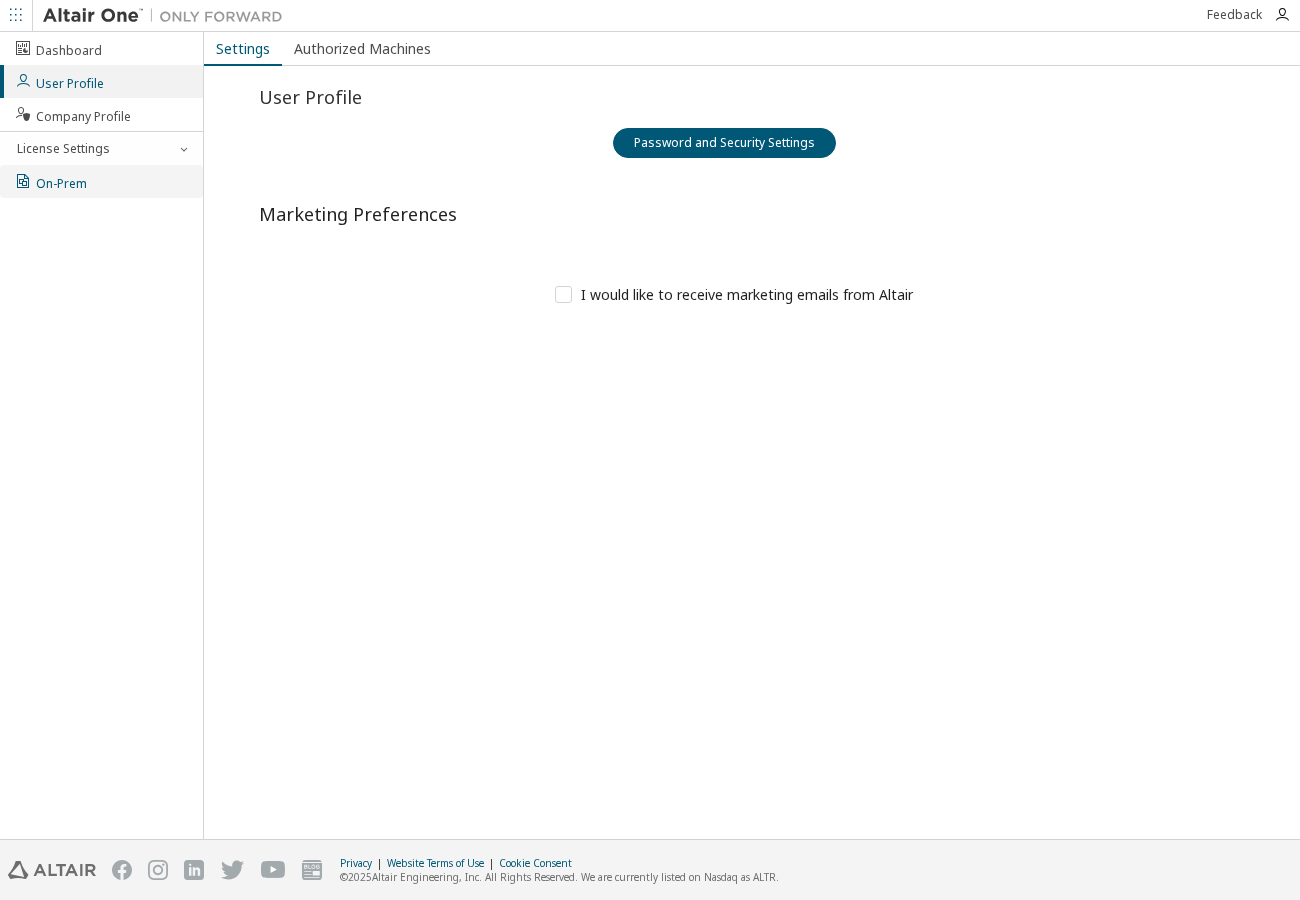 click on "On-Prem" at bounding box center [50, 181] 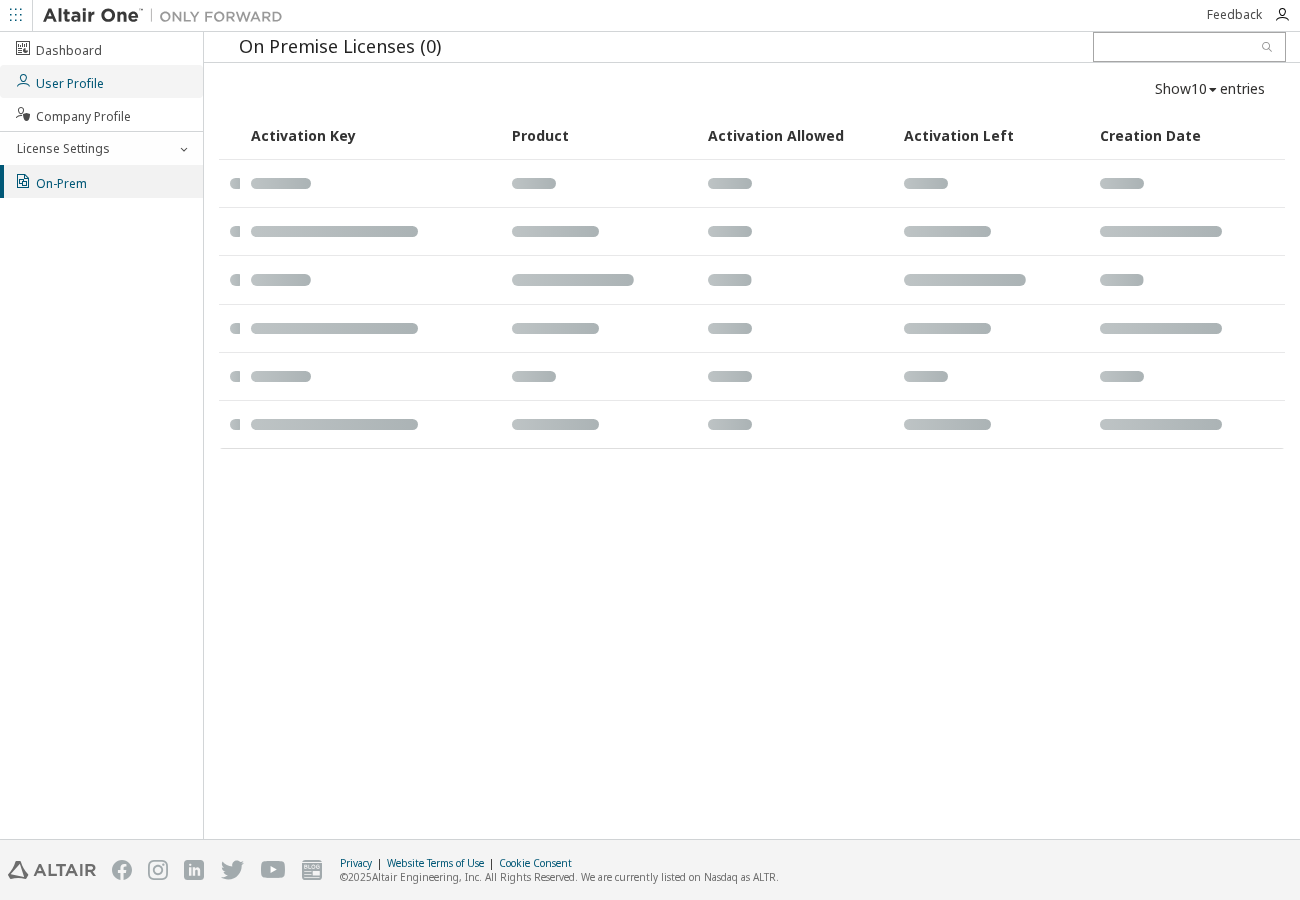 click on "User Profile" at bounding box center (101, 81) 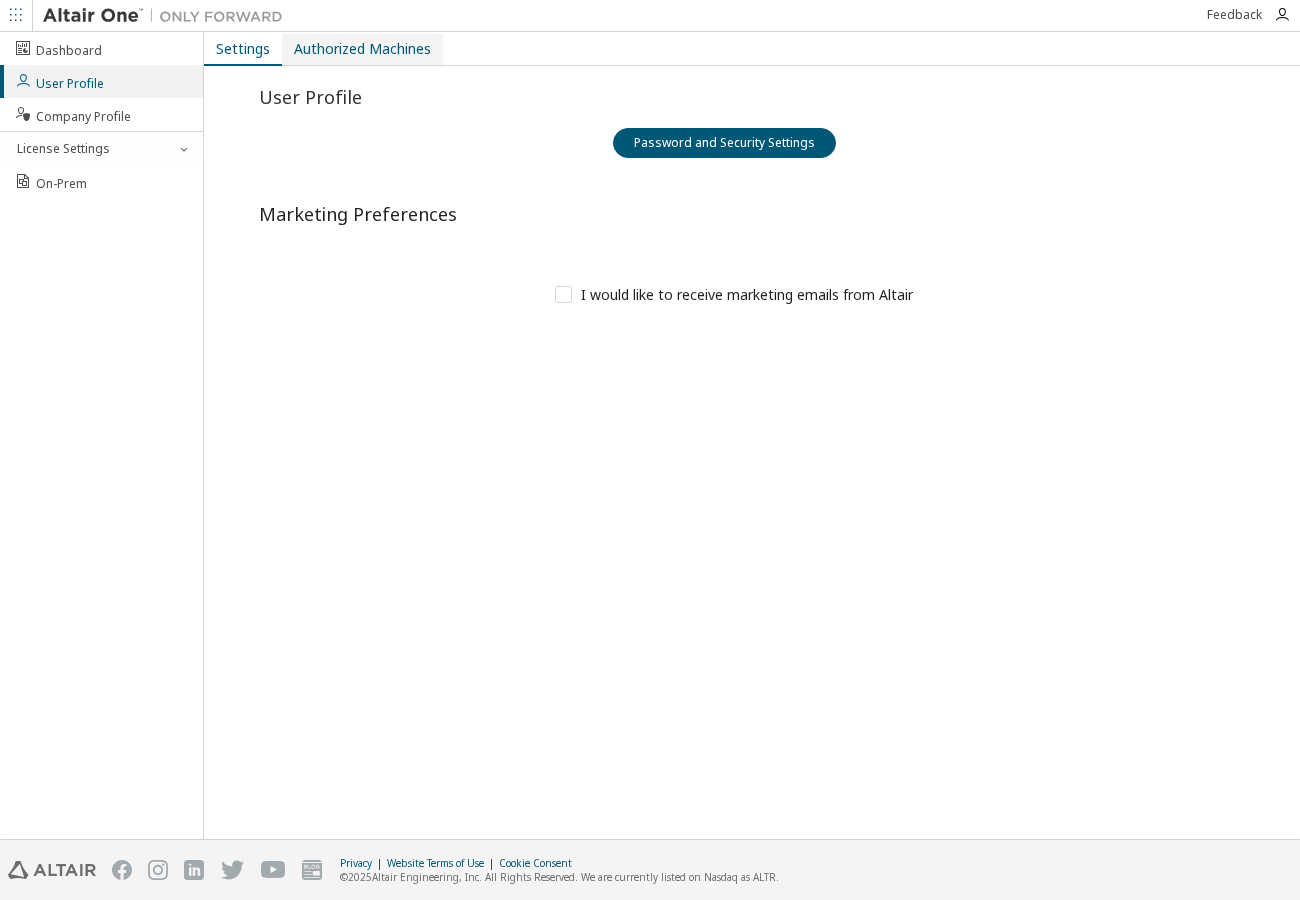 click on "Authorized Machines" at bounding box center [362, 49] 